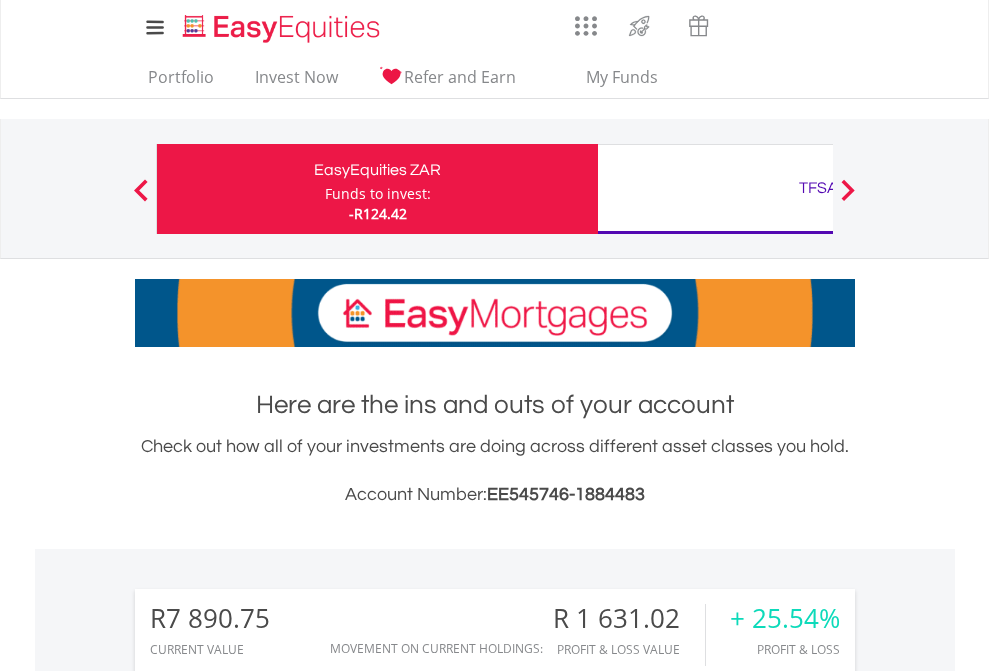 scroll, scrollTop: 0, scrollLeft: 0, axis: both 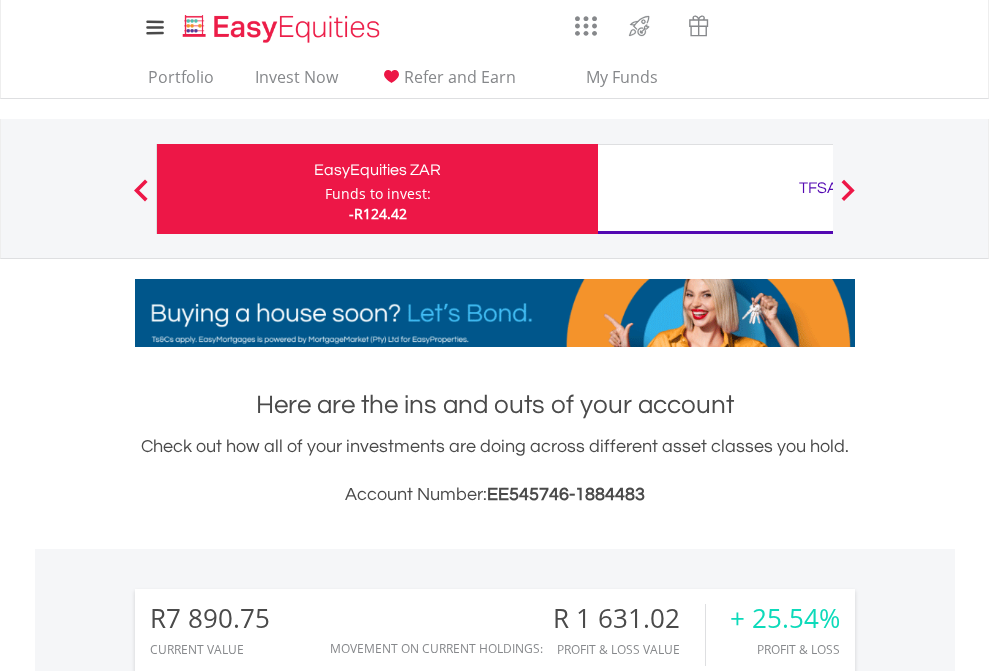 click on "Funds to invest:" at bounding box center (378, 194) 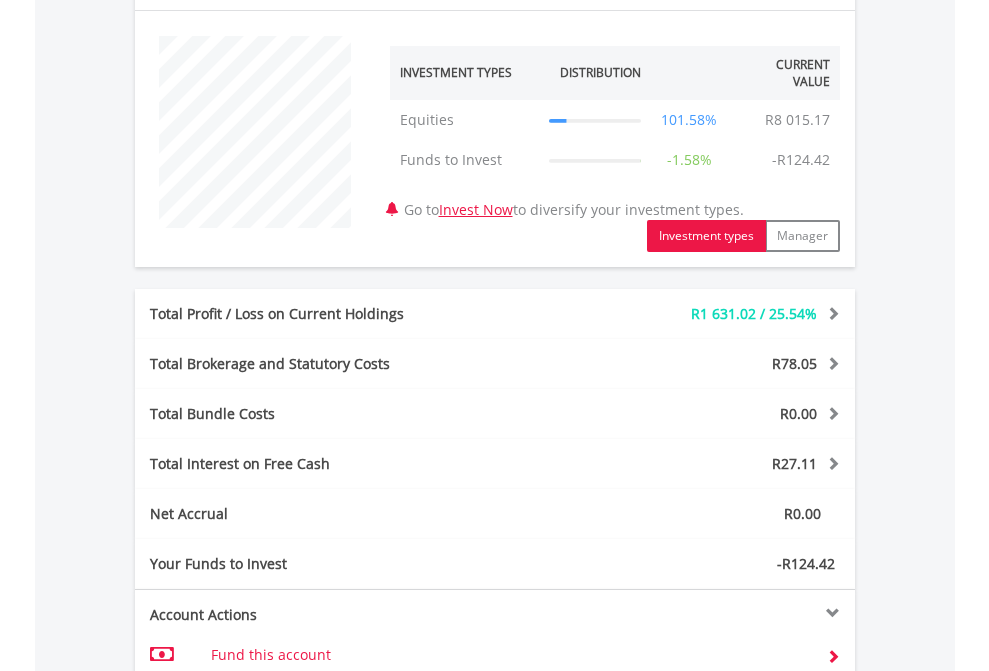 scroll, scrollTop: 1342, scrollLeft: 0, axis: vertical 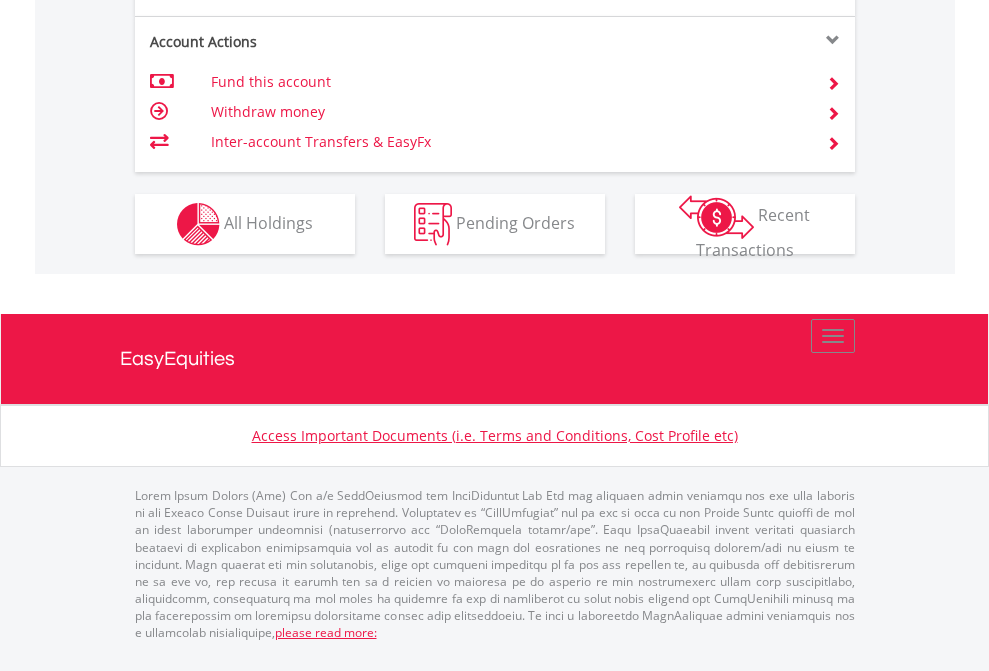 click on "Investment types" at bounding box center [706, -337] 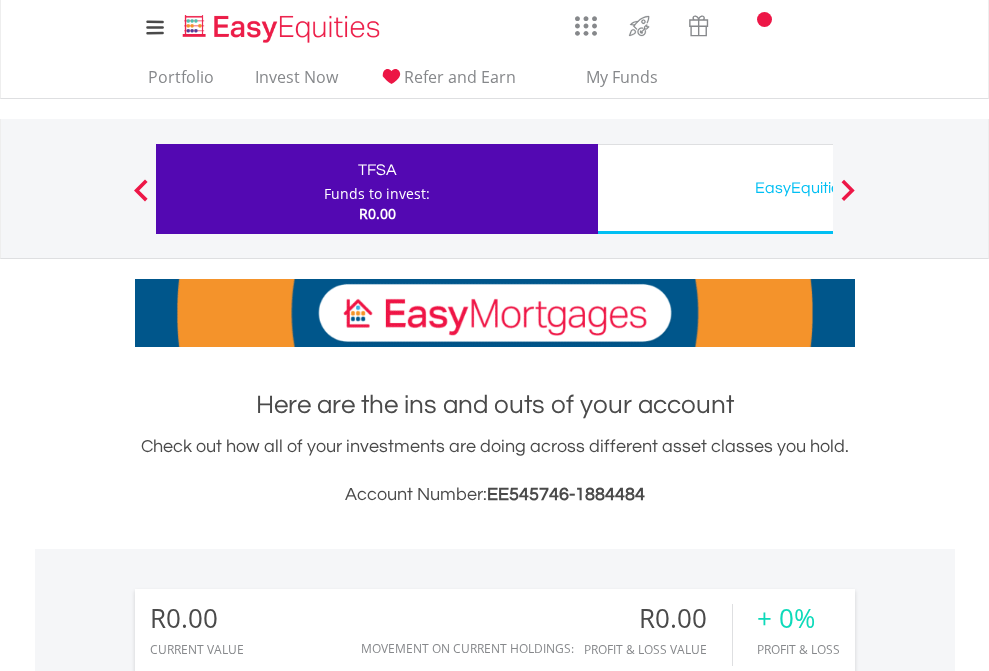 scroll, scrollTop: 0, scrollLeft: 0, axis: both 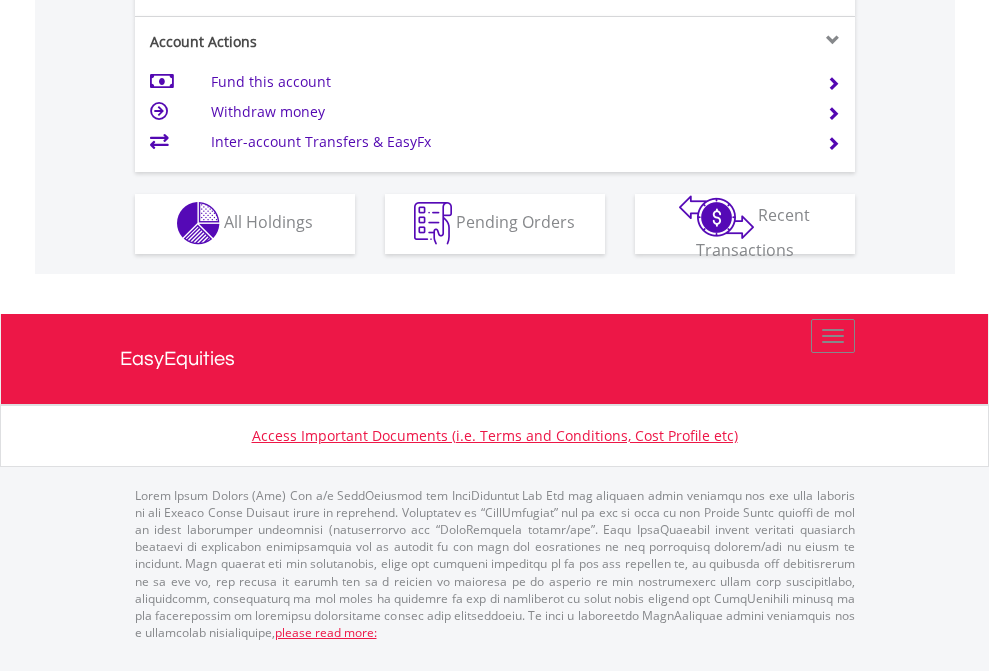click on "Investment types" at bounding box center (706, -353) 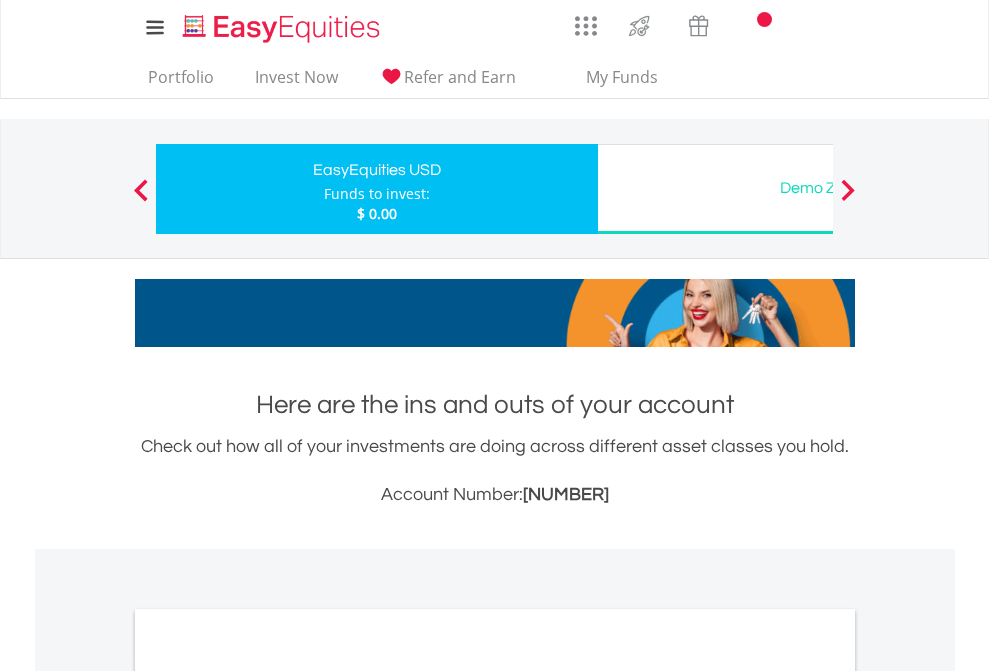 scroll, scrollTop: 0, scrollLeft: 0, axis: both 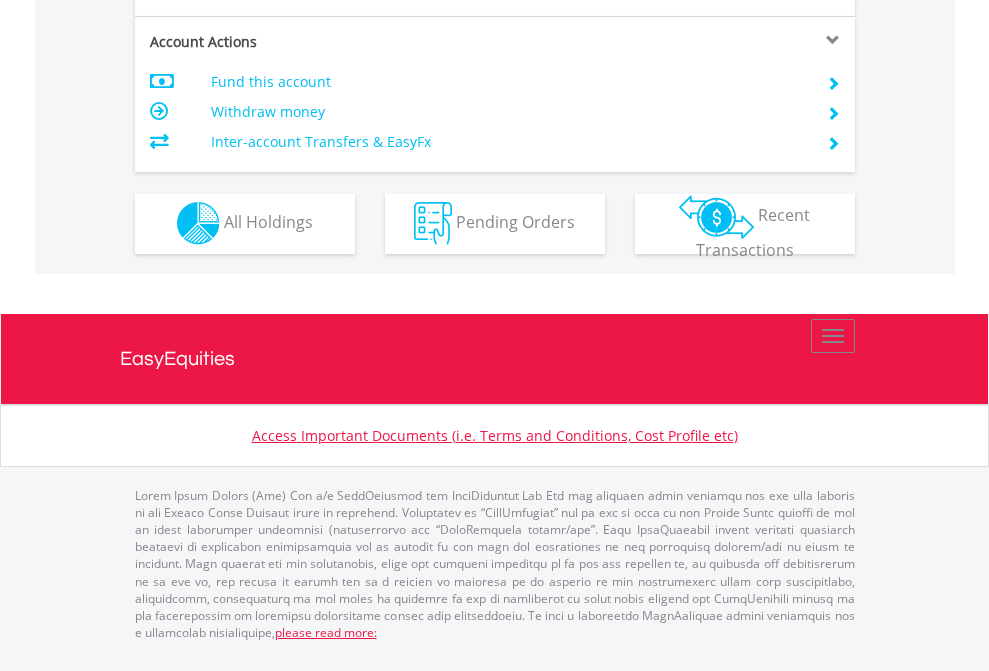 click on "Investment types" at bounding box center [706, -353] 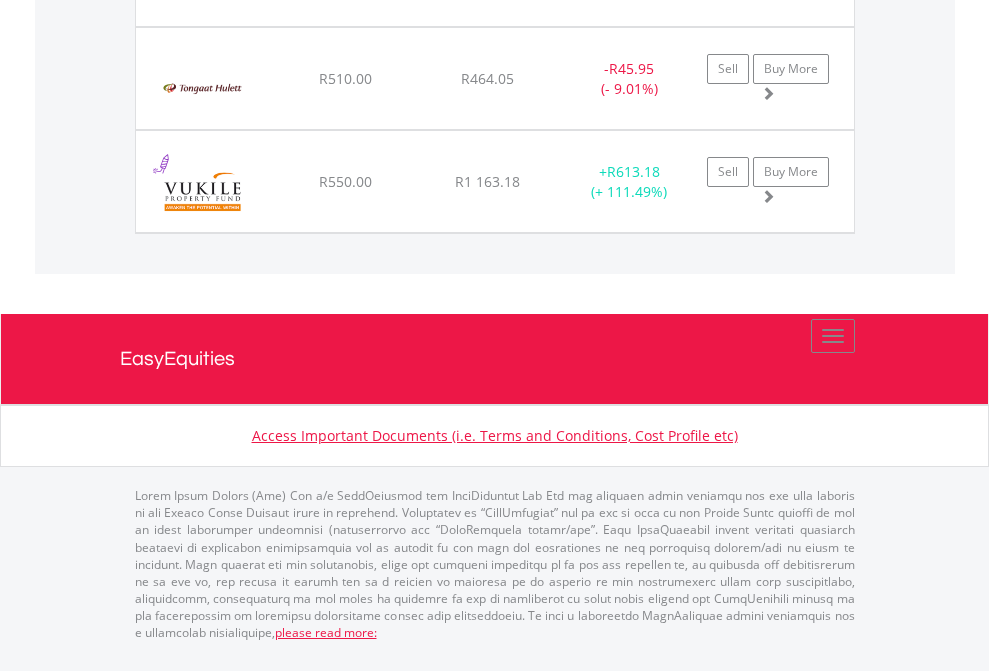 scroll, scrollTop: 2225, scrollLeft: 0, axis: vertical 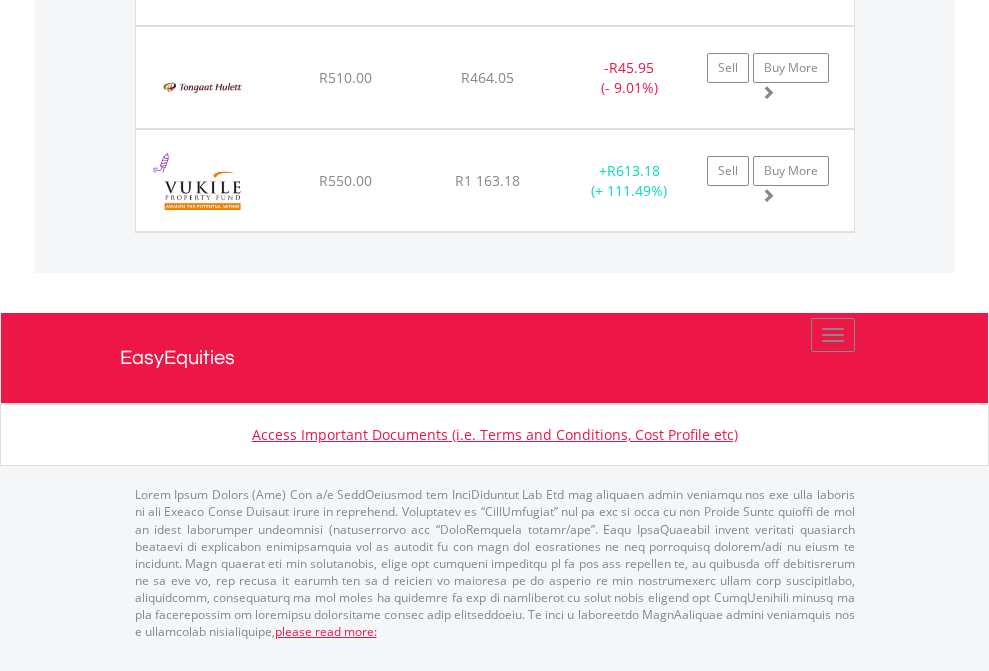 click on "TFSA" at bounding box center [818, -1957] 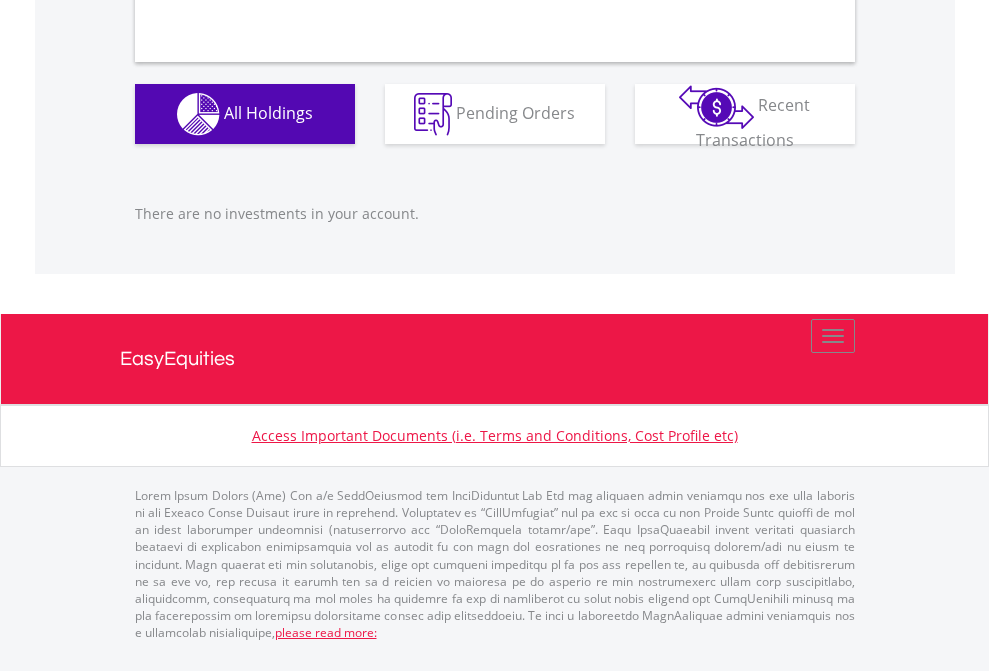 scroll, scrollTop: 1980, scrollLeft: 0, axis: vertical 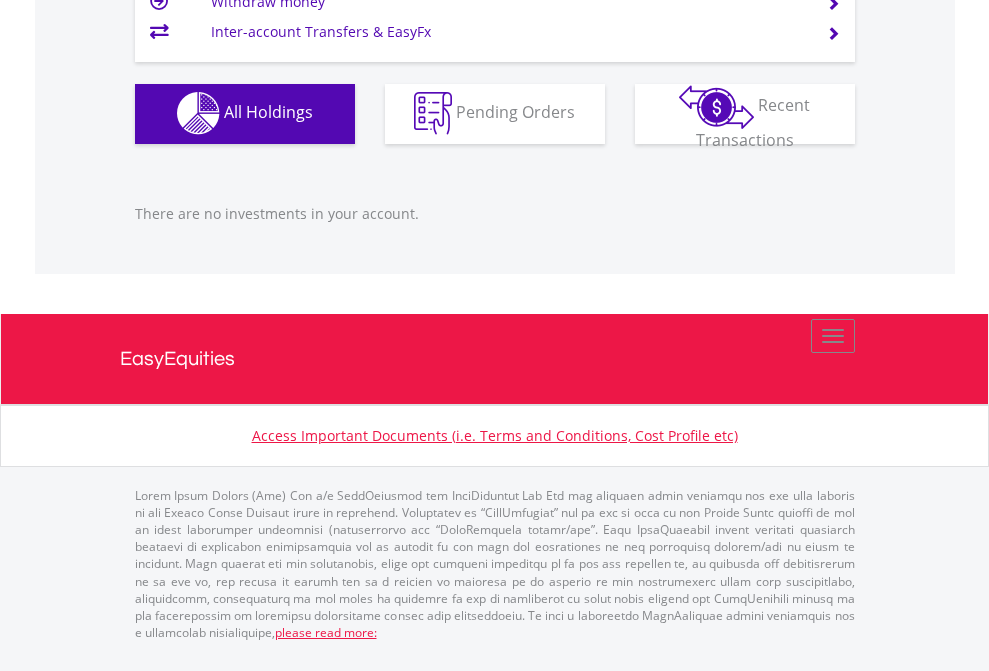 click on "EasyEquities USD" at bounding box center [818, -1142] 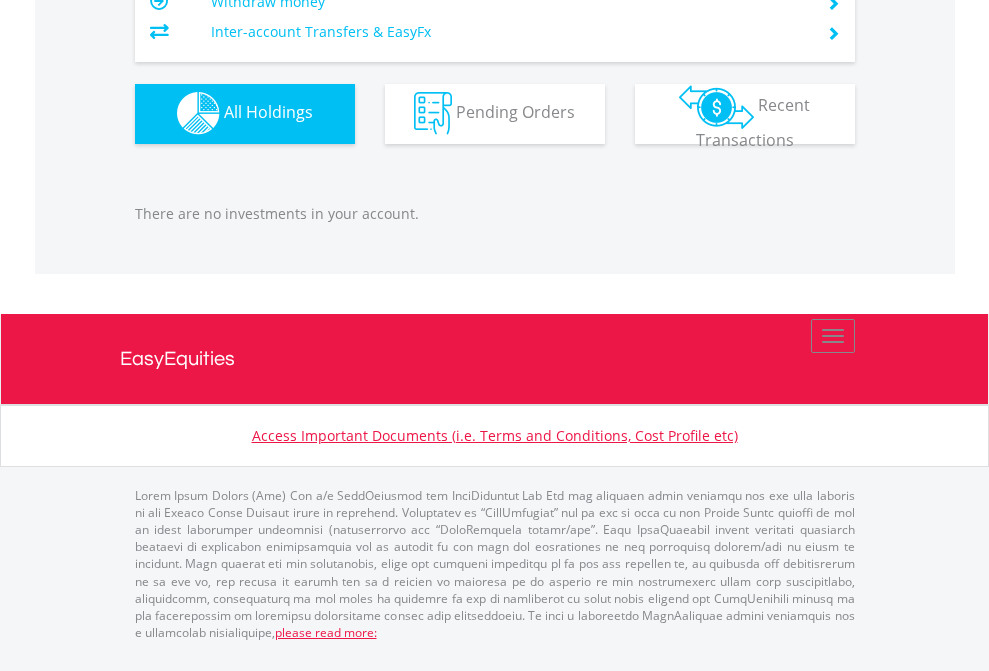 scroll, scrollTop: 1980, scrollLeft: 0, axis: vertical 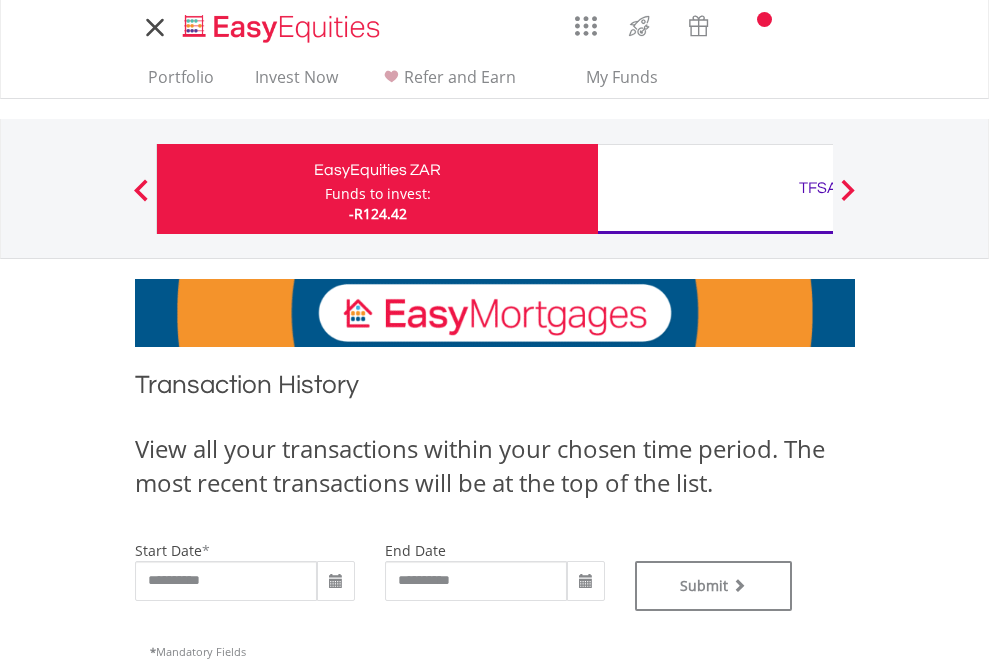 type on "**********" 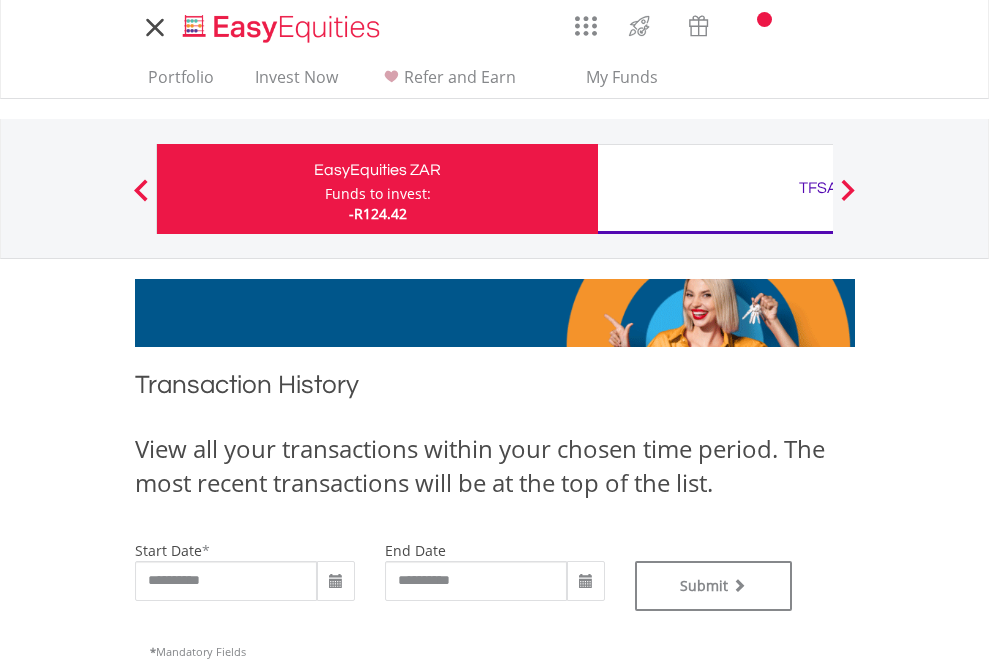 type on "**********" 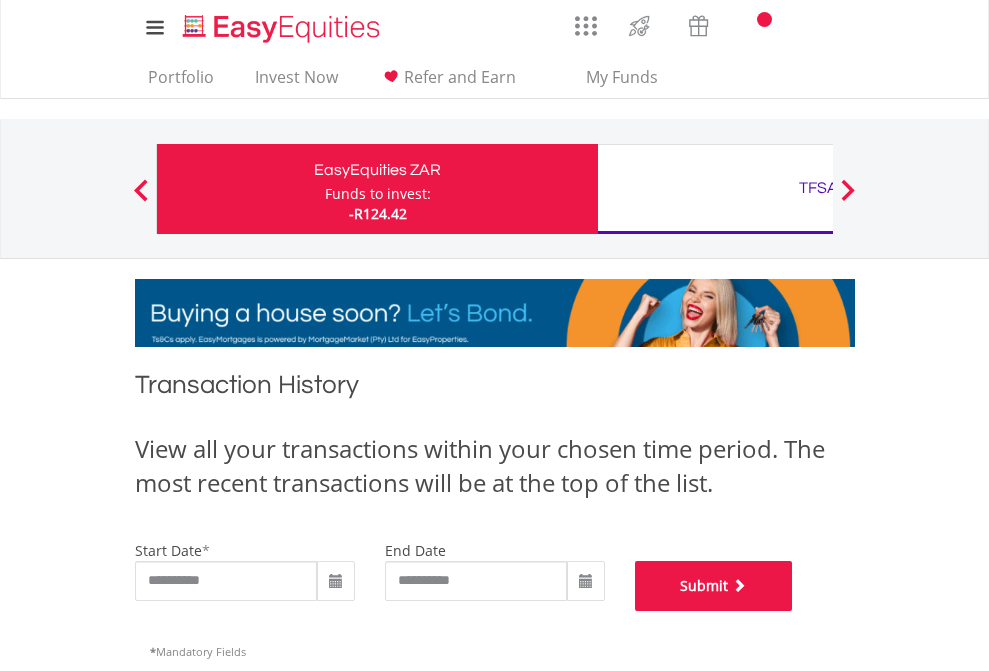 click on "Submit" at bounding box center [714, 586] 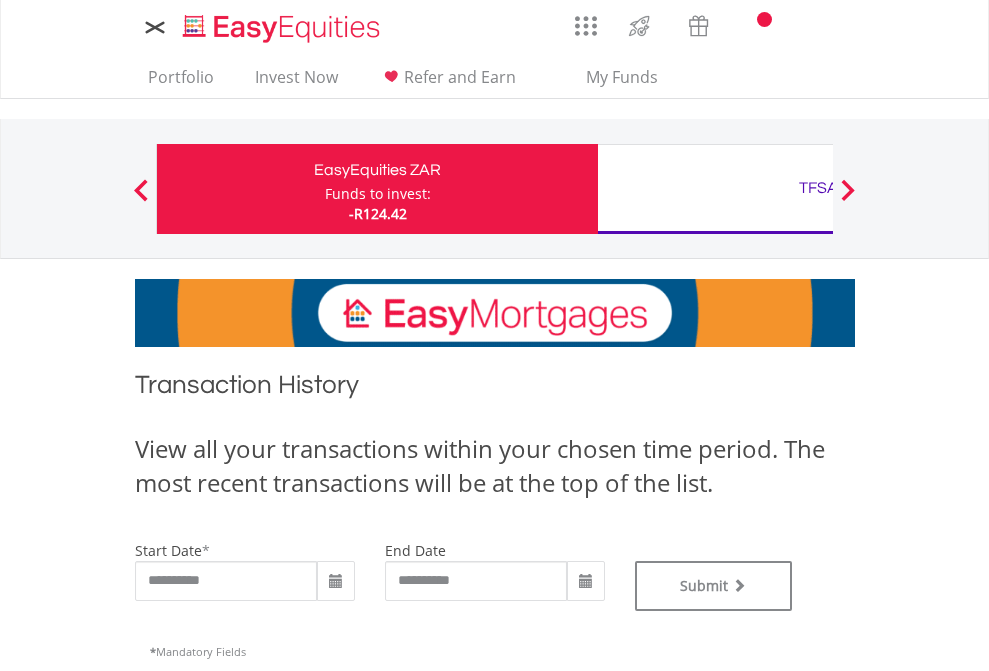 scroll, scrollTop: 0, scrollLeft: 0, axis: both 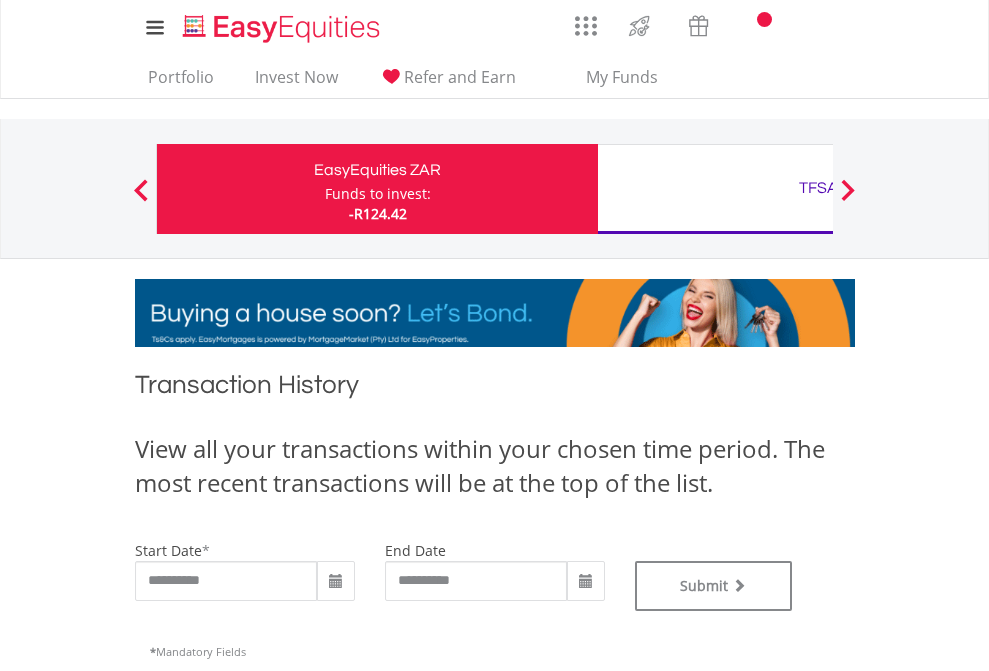 click on "TFSA" at bounding box center [818, 188] 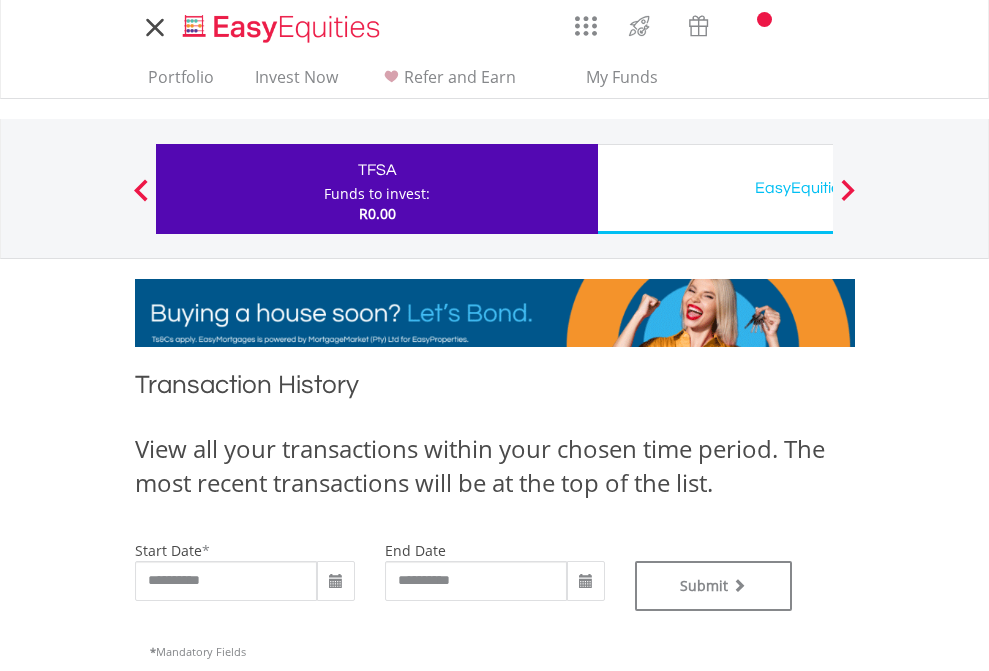 scroll, scrollTop: 0, scrollLeft: 0, axis: both 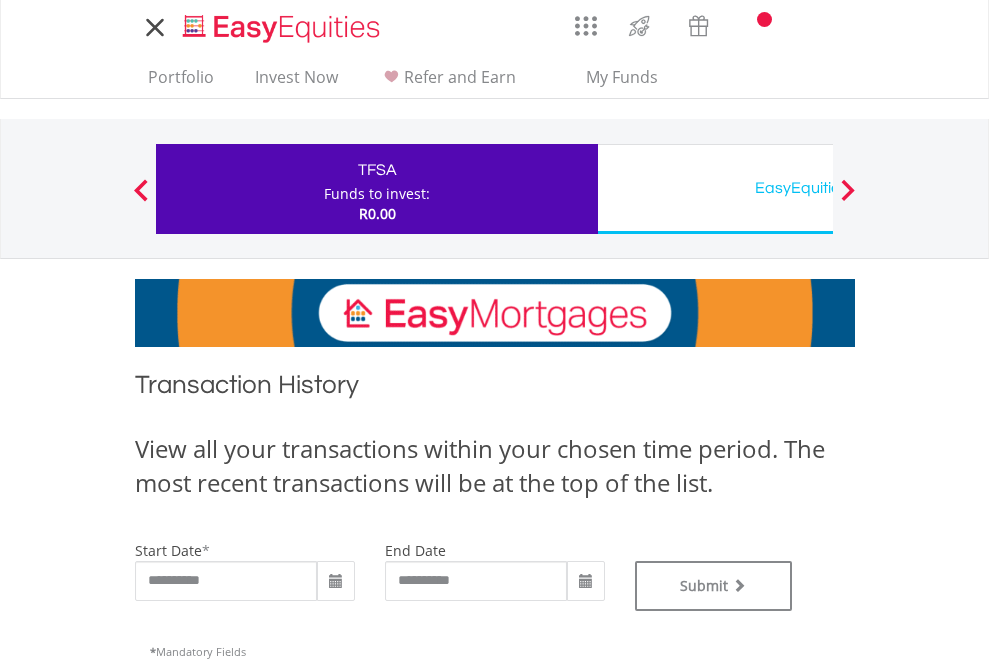 type on "**********" 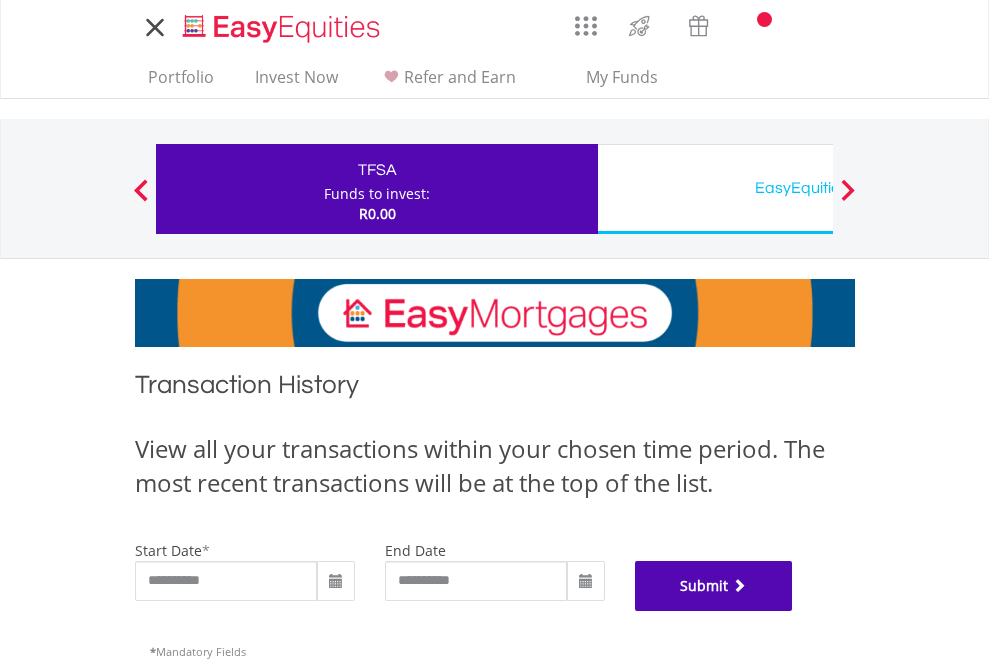 click on "Submit" at bounding box center [714, 586] 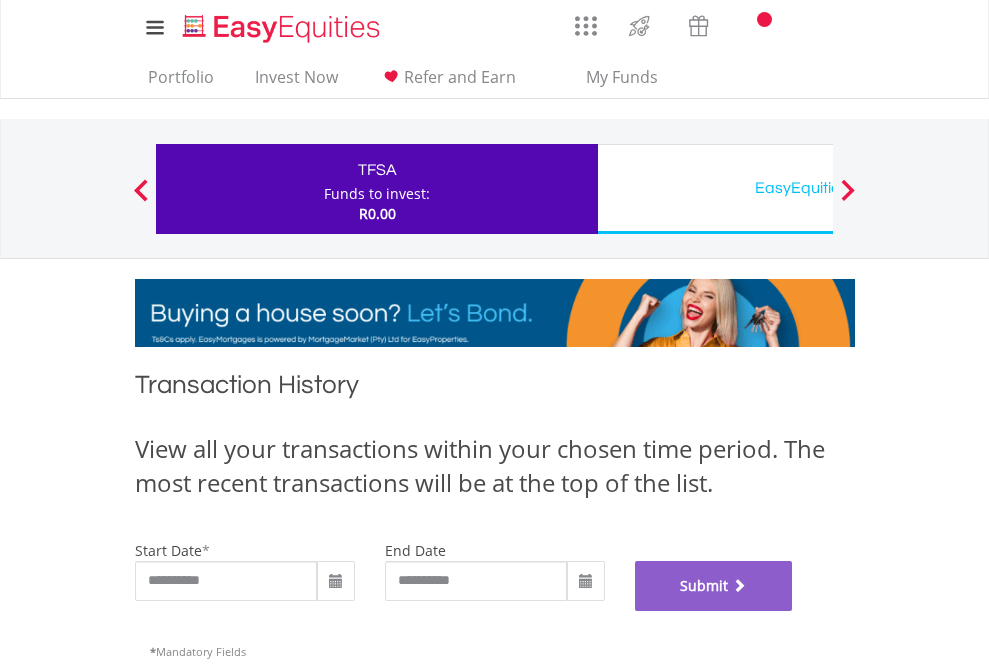 scroll, scrollTop: 811, scrollLeft: 0, axis: vertical 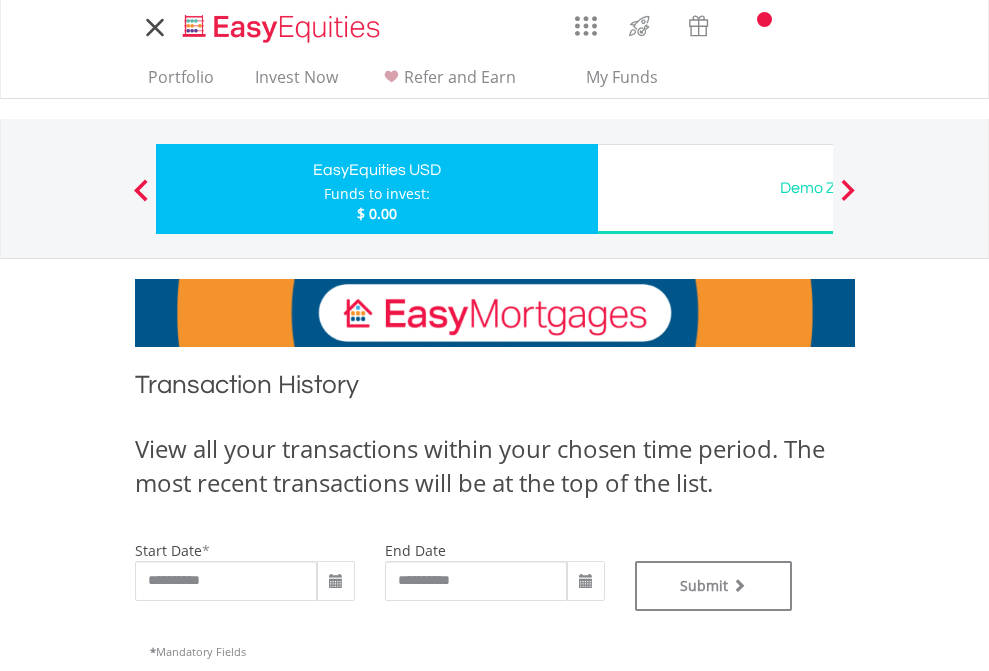 type on "**********" 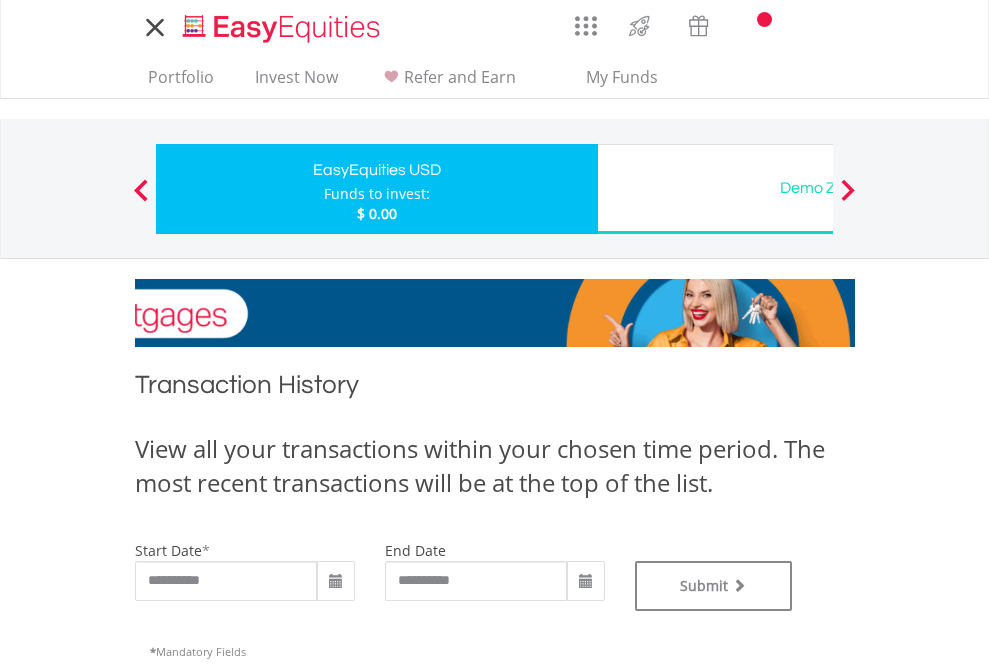 type on "**********" 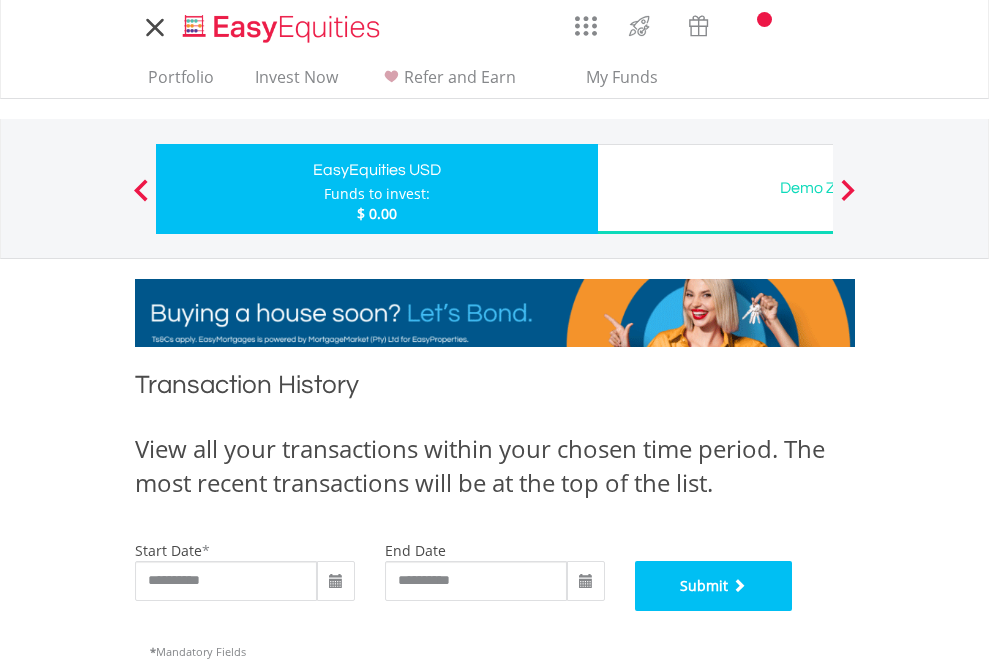 click on "Submit" at bounding box center (714, 586) 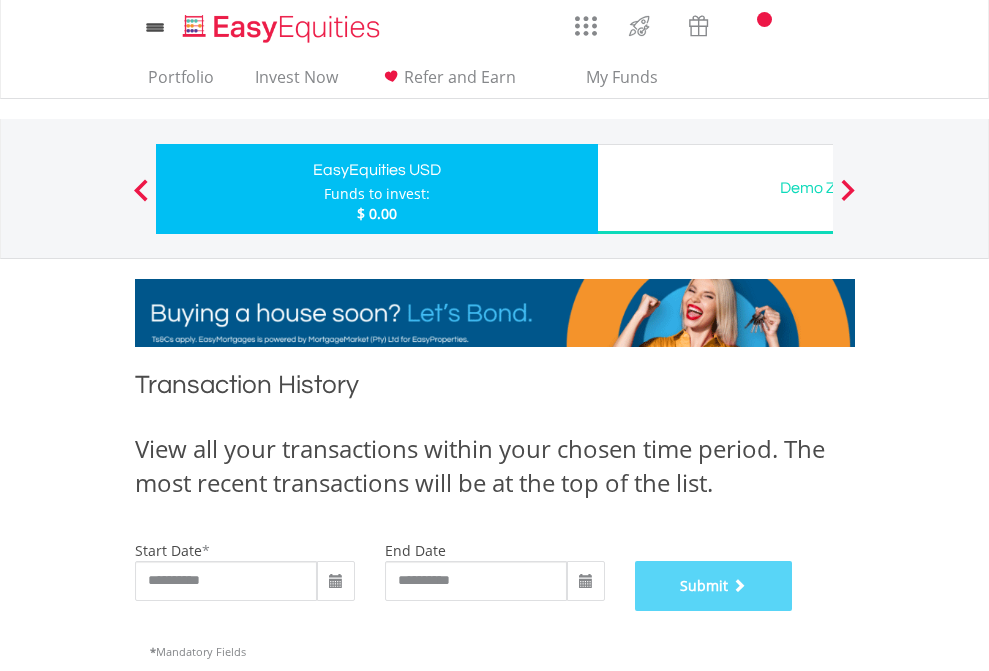 scroll, scrollTop: 811, scrollLeft: 0, axis: vertical 